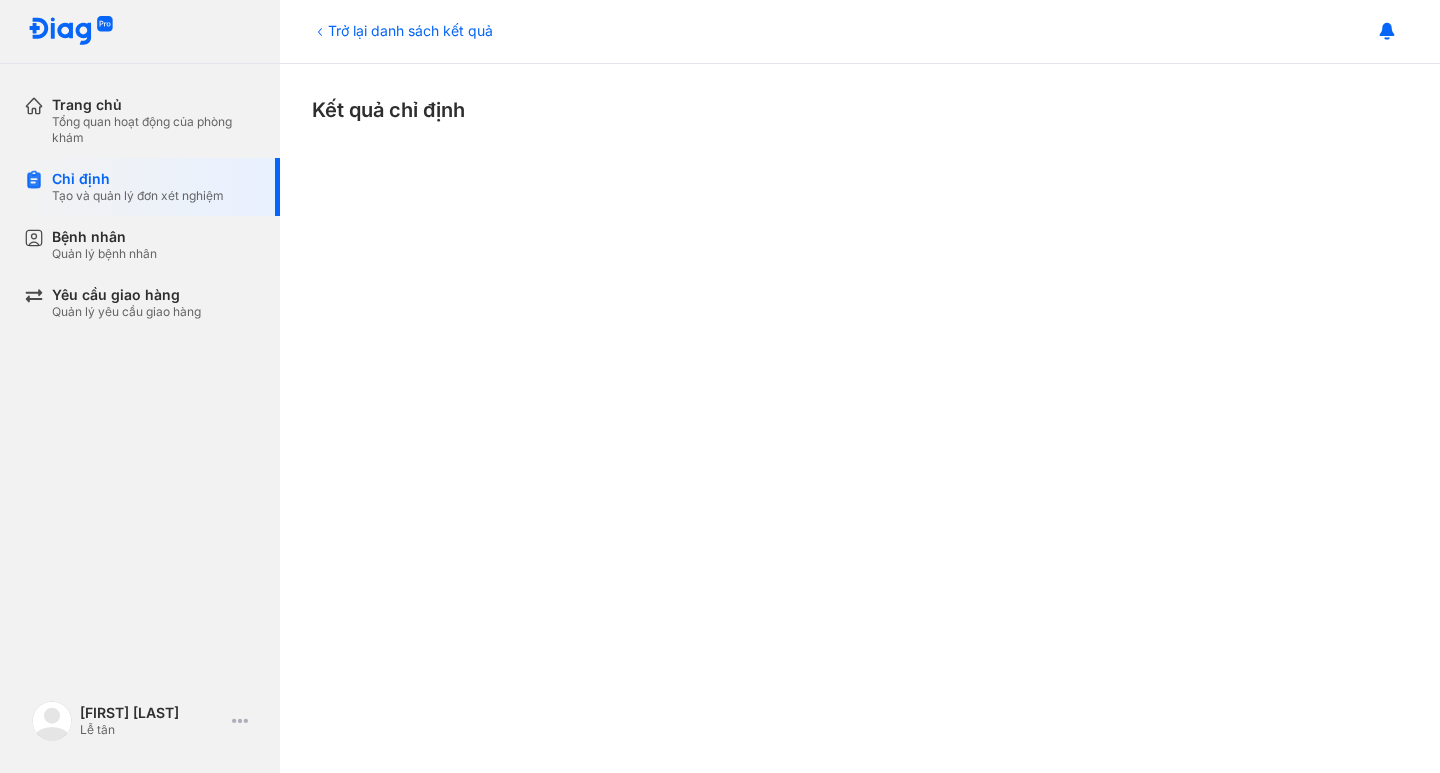 scroll, scrollTop: 0, scrollLeft: 0, axis: both 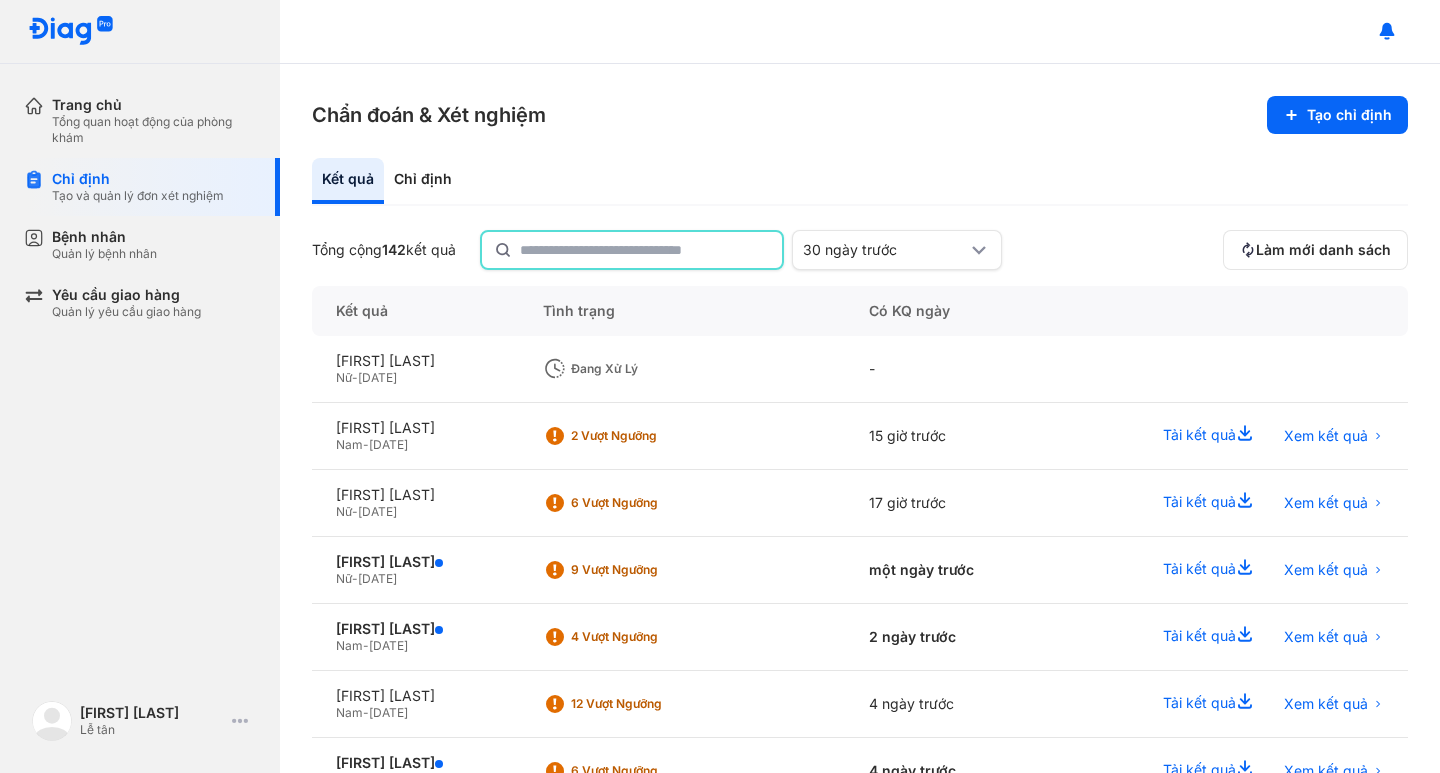 click 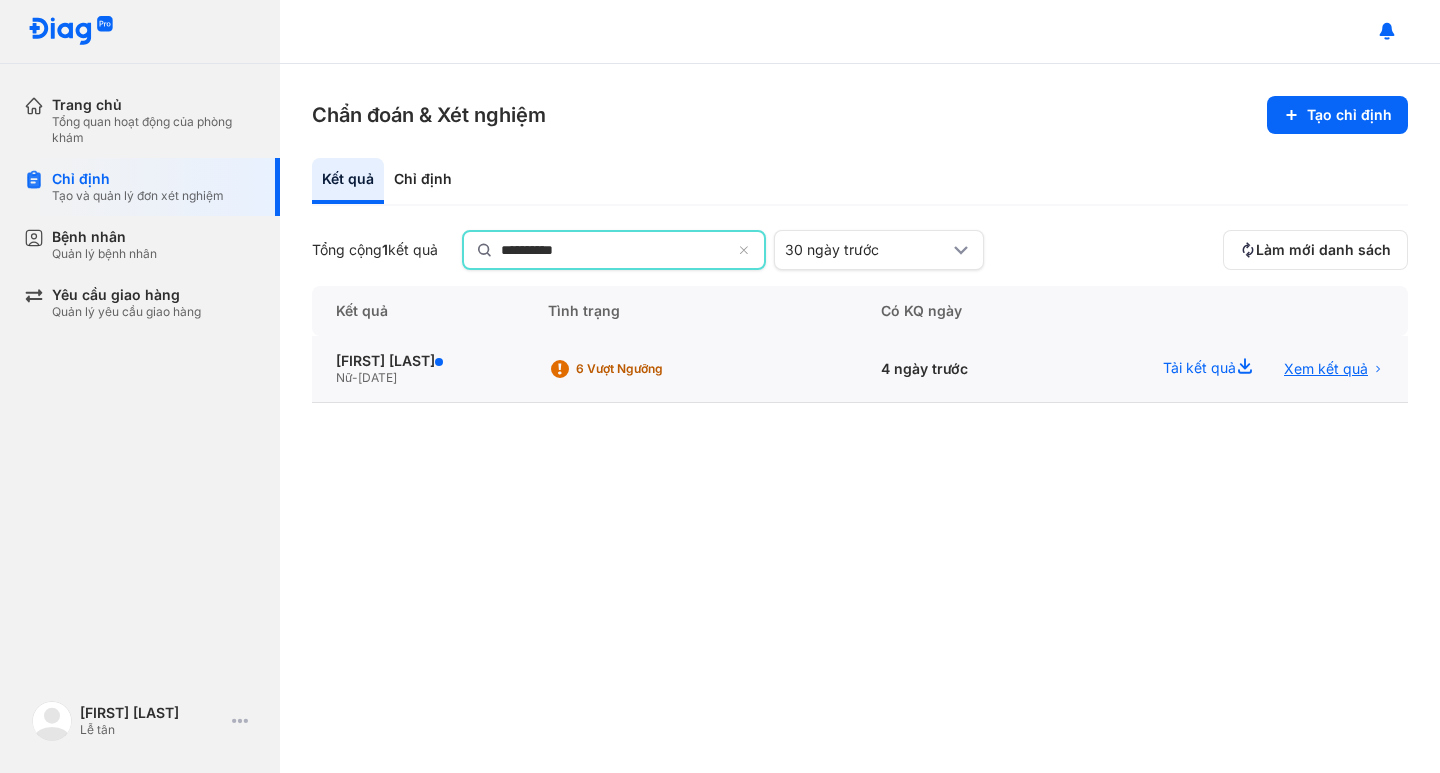 type on "**********" 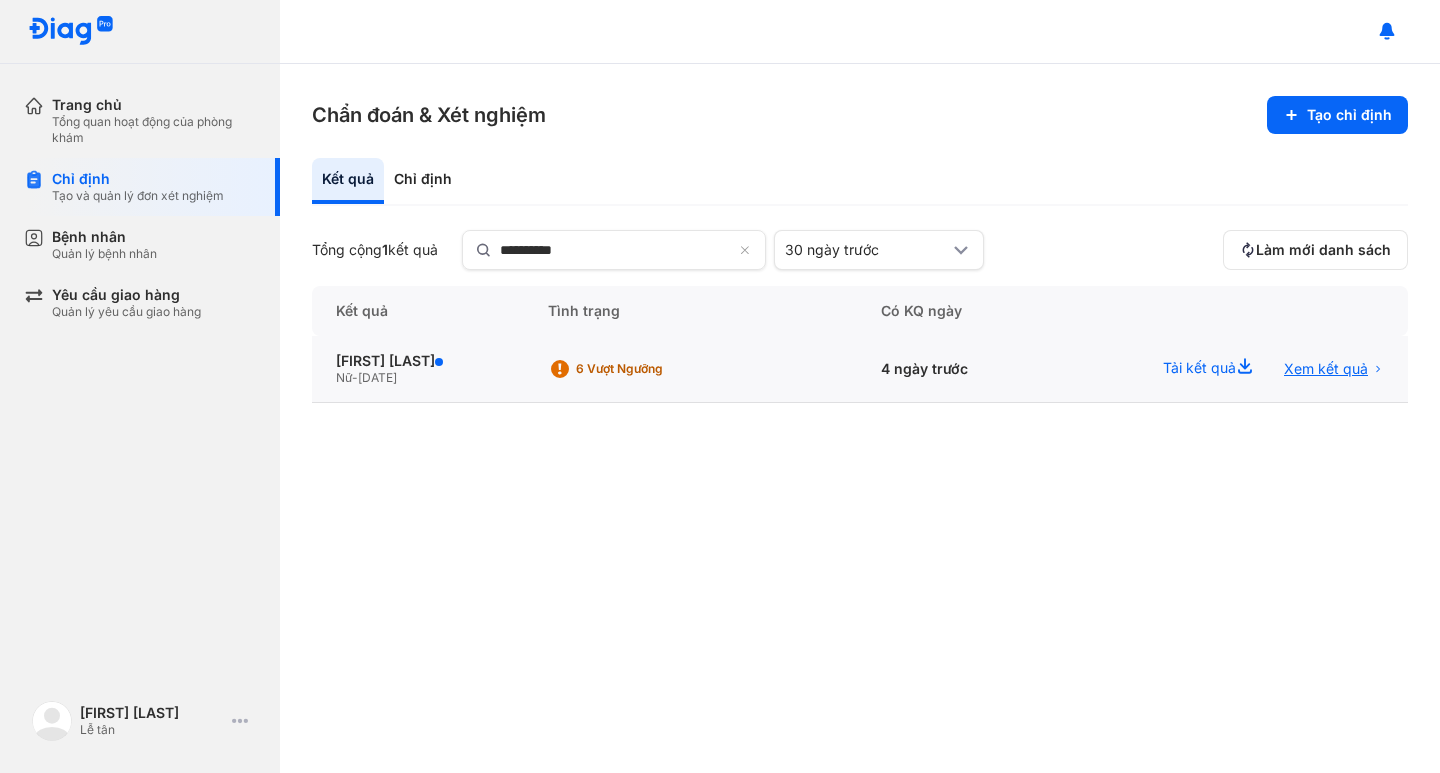 click on "Xem kết quả" at bounding box center [1326, 369] 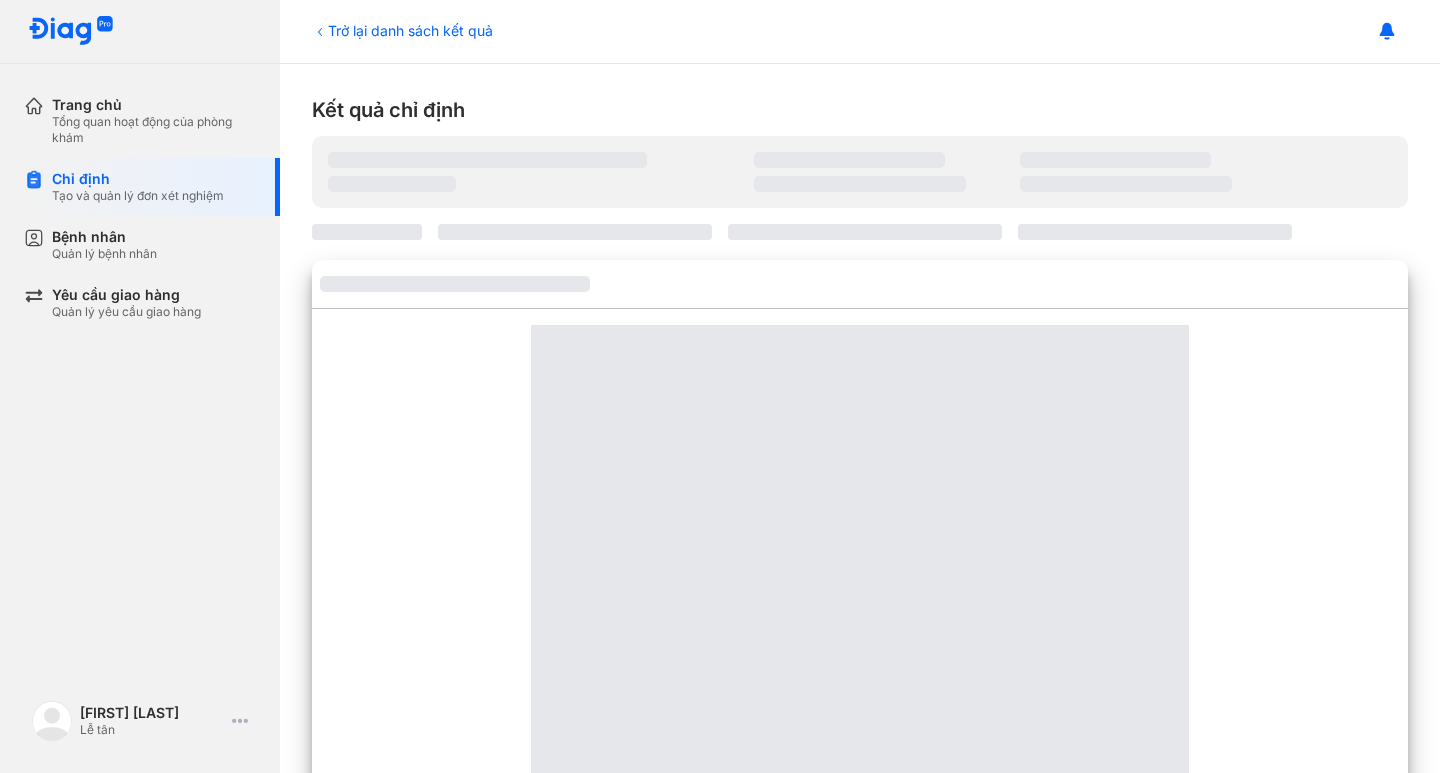 scroll, scrollTop: 0, scrollLeft: 0, axis: both 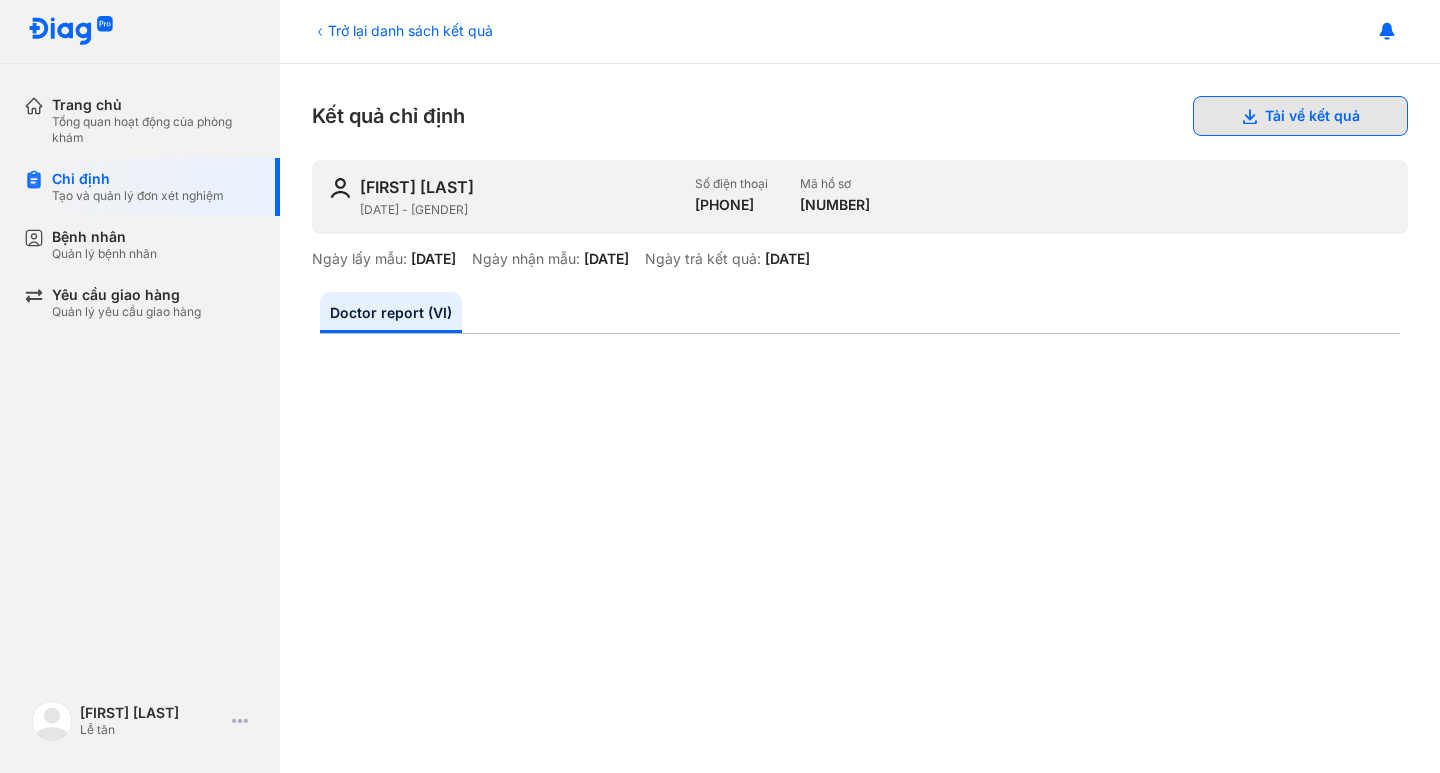 click on "Tải về kết quả" at bounding box center [1300, 116] 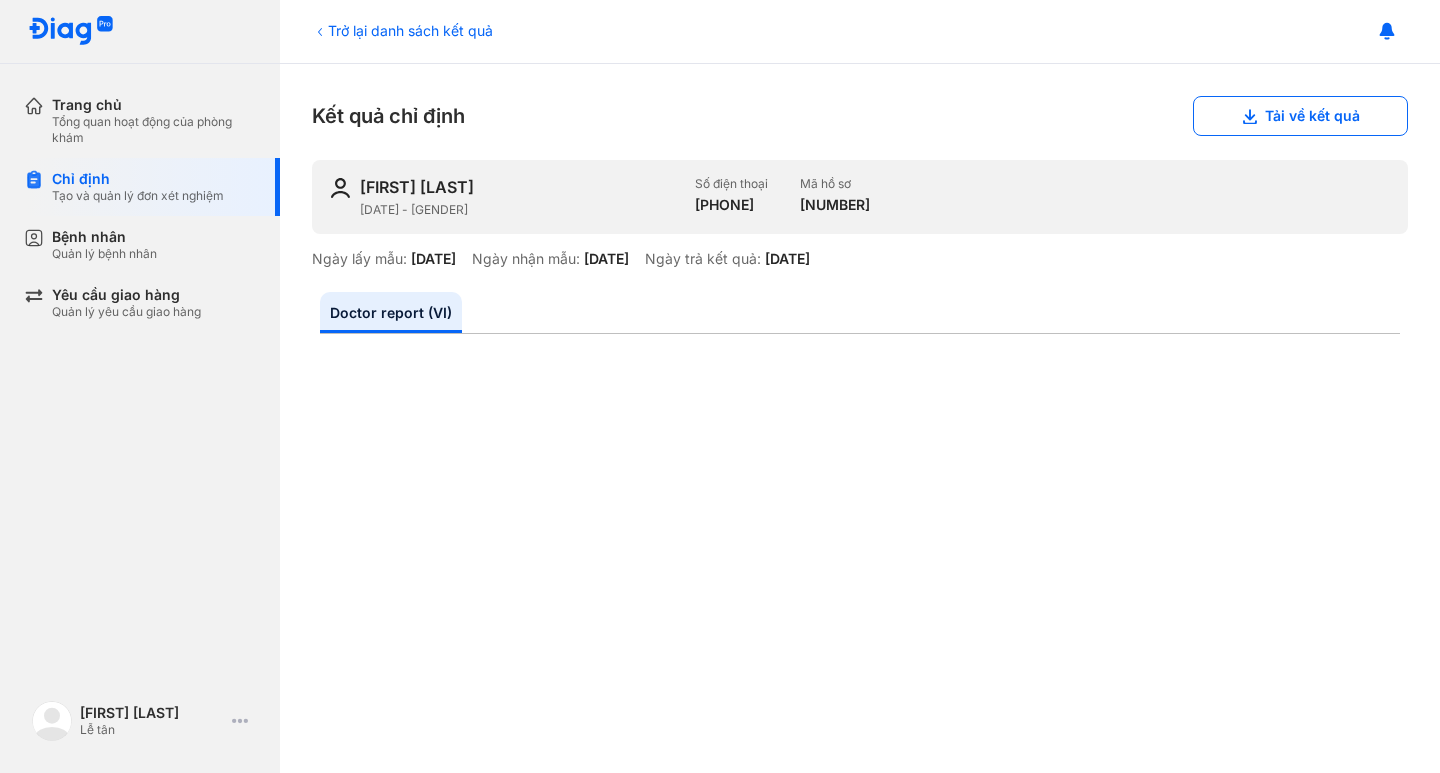click on "Trở lại danh sách kết quả" at bounding box center (402, 30) 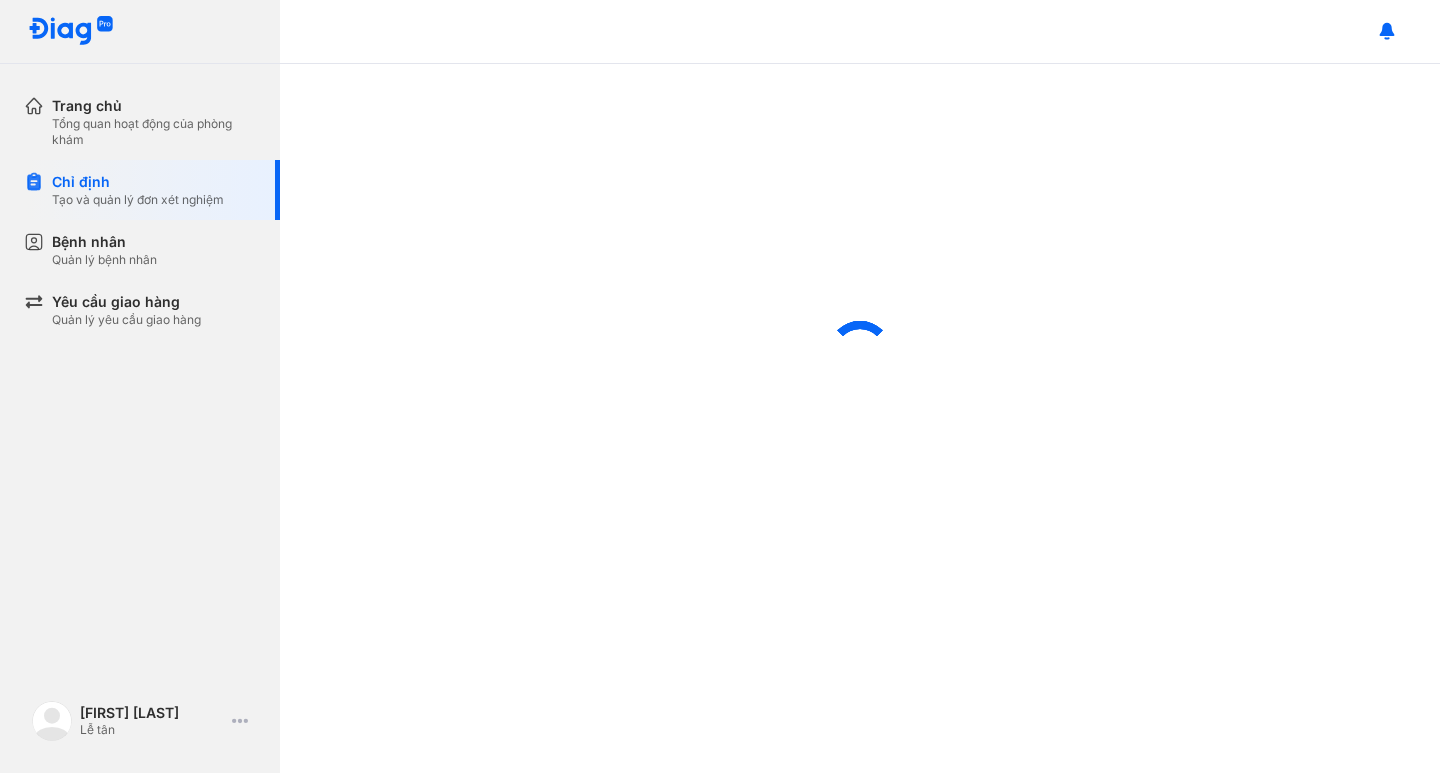 scroll, scrollTop: 0, scrollLeft: 0, axis: both 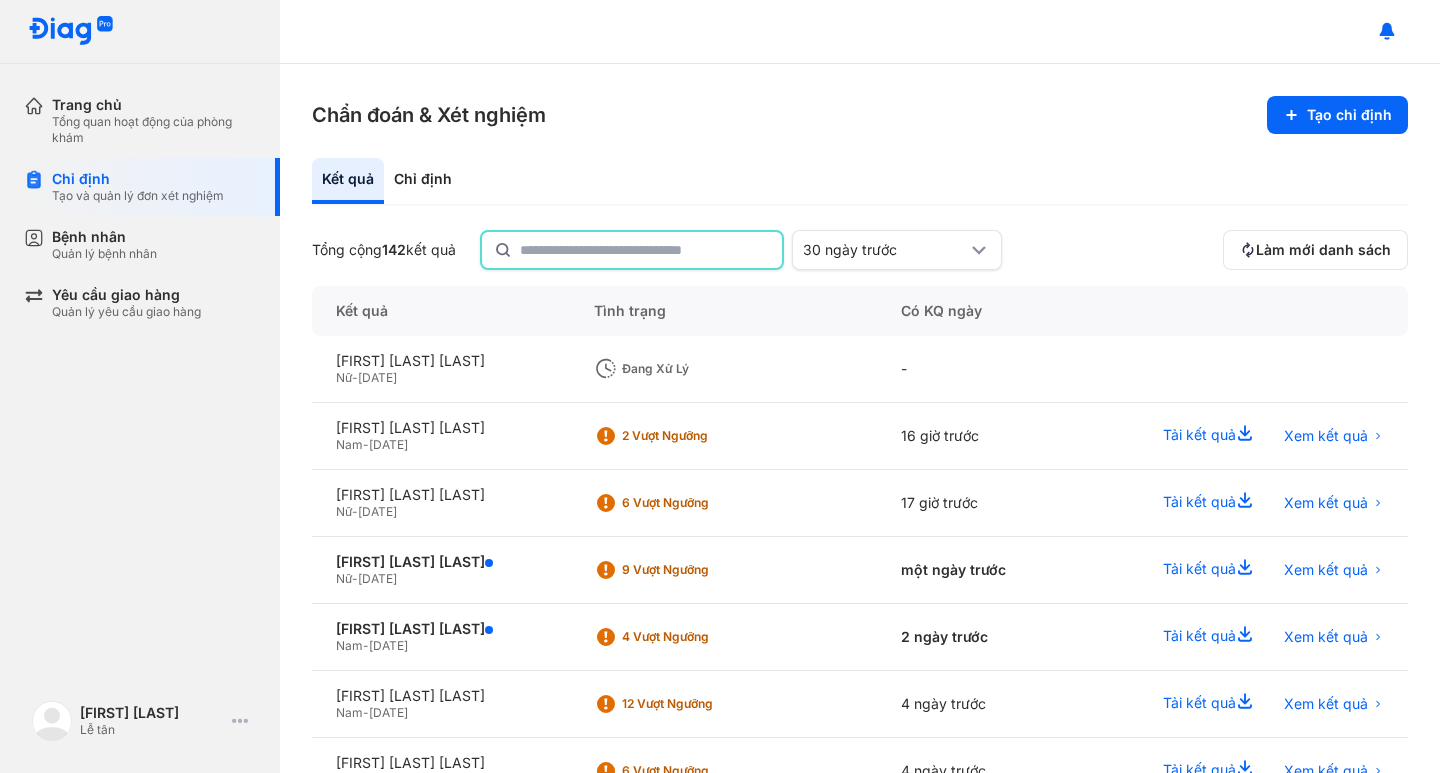 click 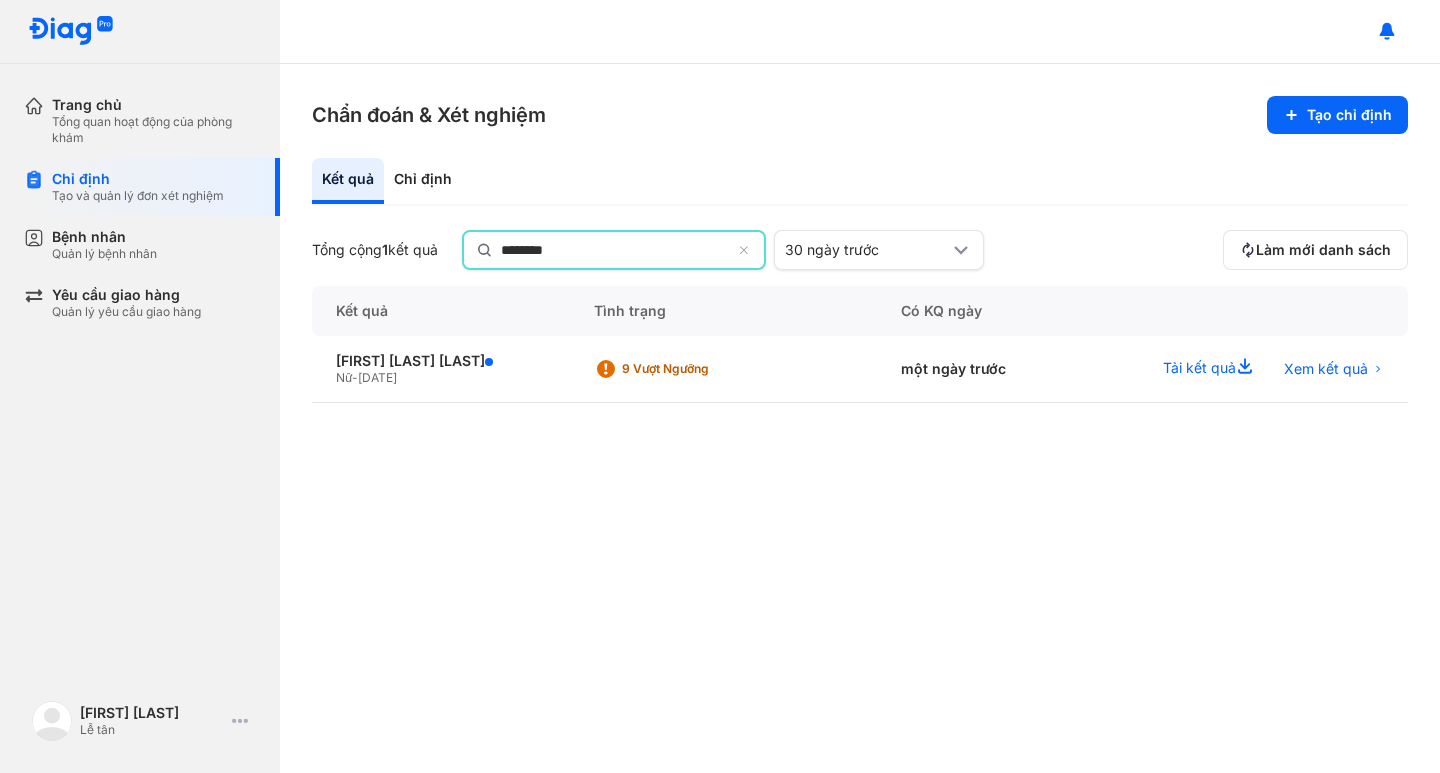 type on "********" 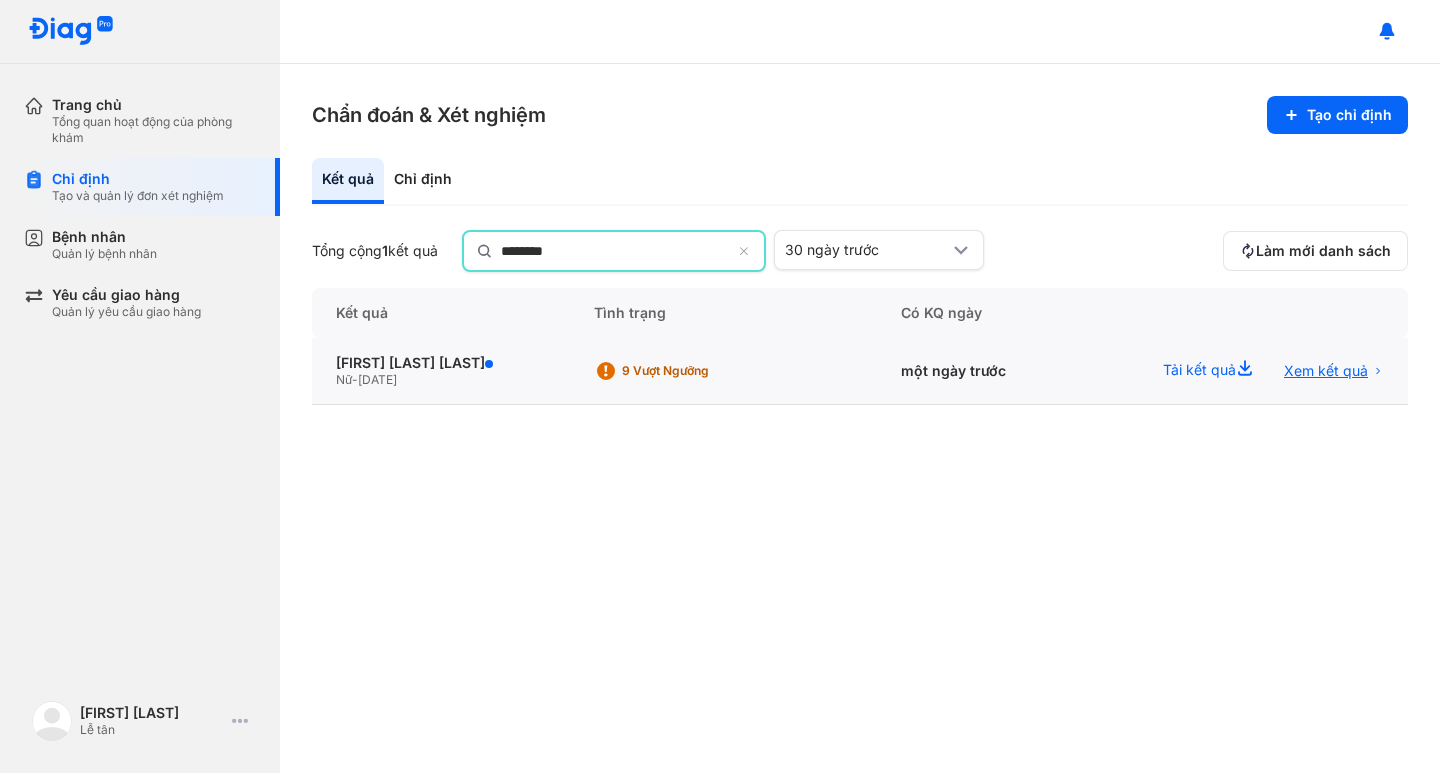 click on "Xem kết quả" at bounding box center [1326, 371] 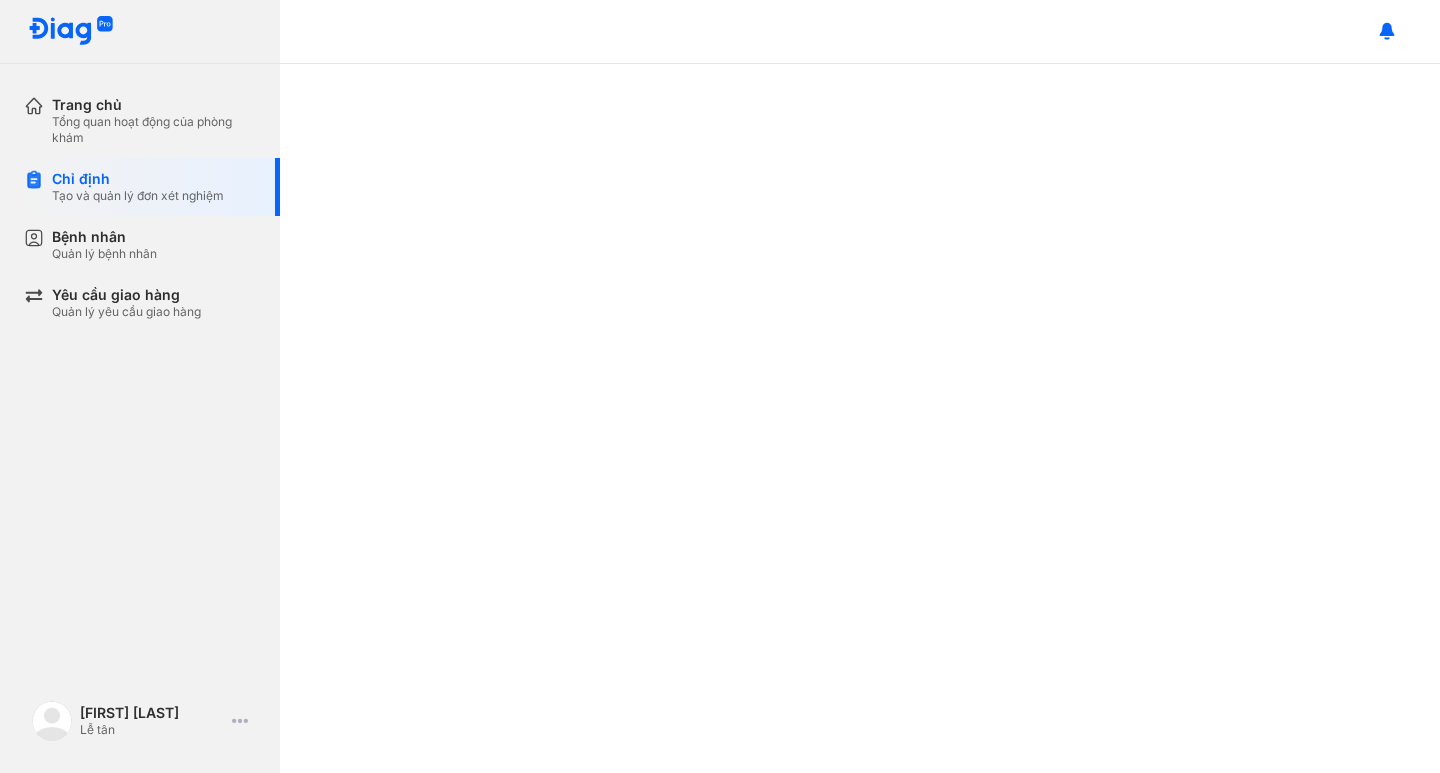 scroll, scrollTop: 0, scrollLeft: 0, axis: both 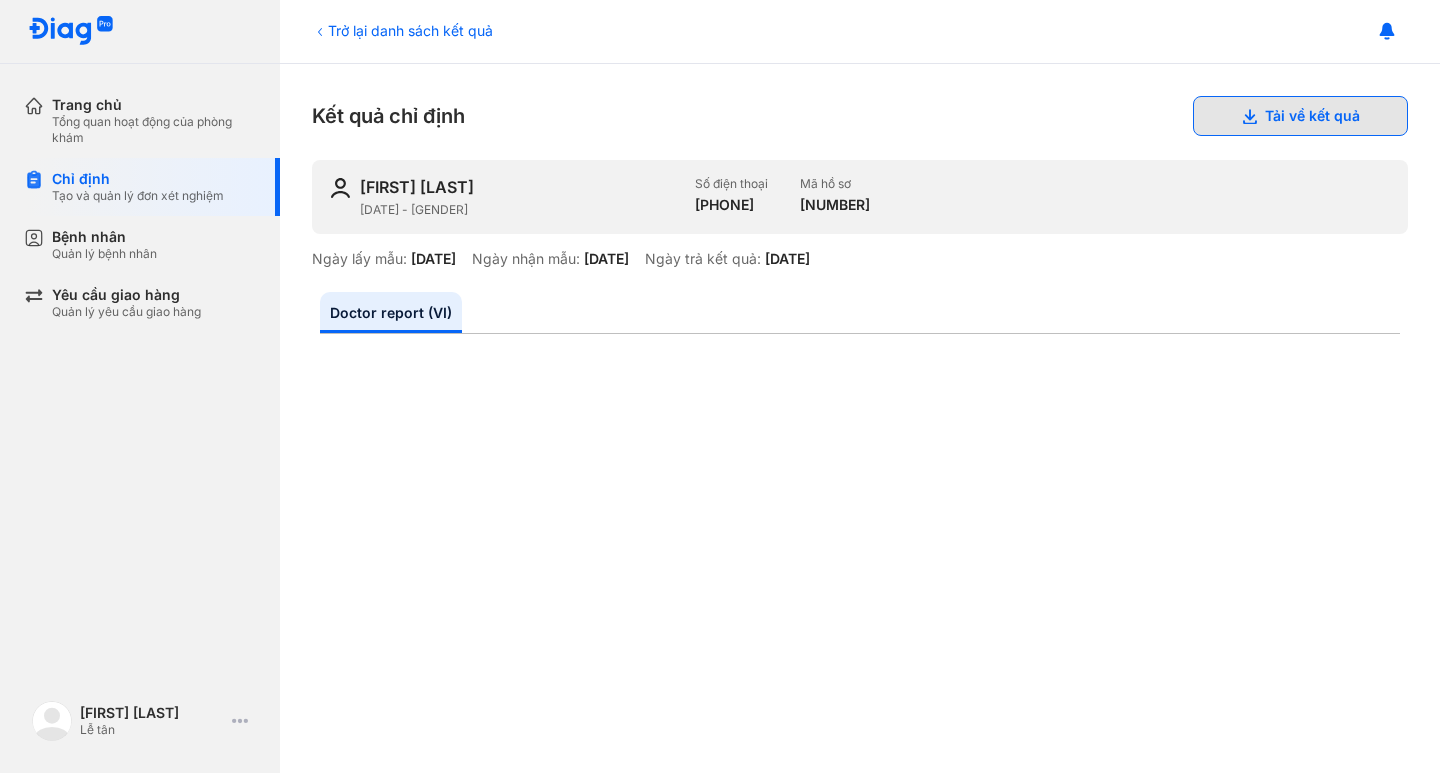 click on "Tải về kết quả" at bounding box center (1300, 116) 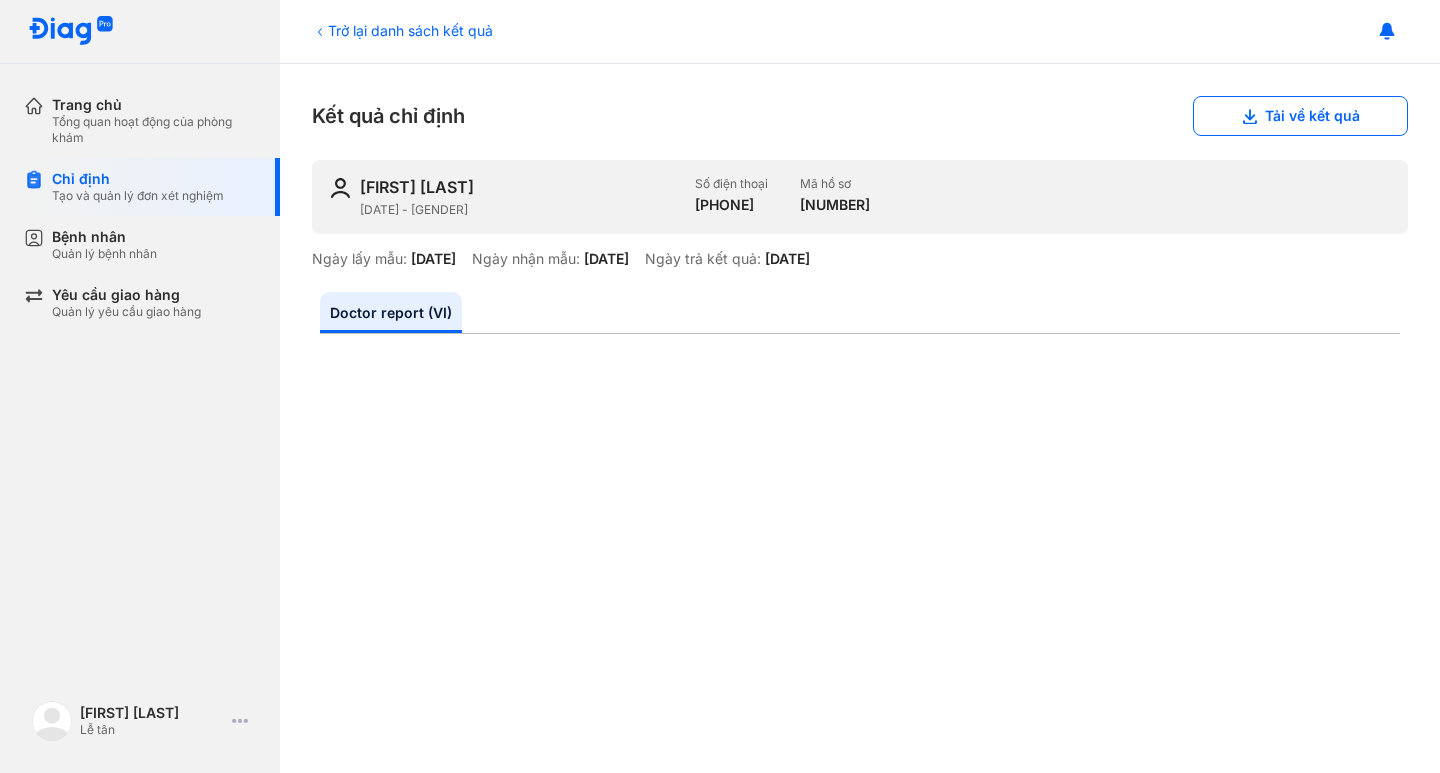 click at bounding box center [860, 32] 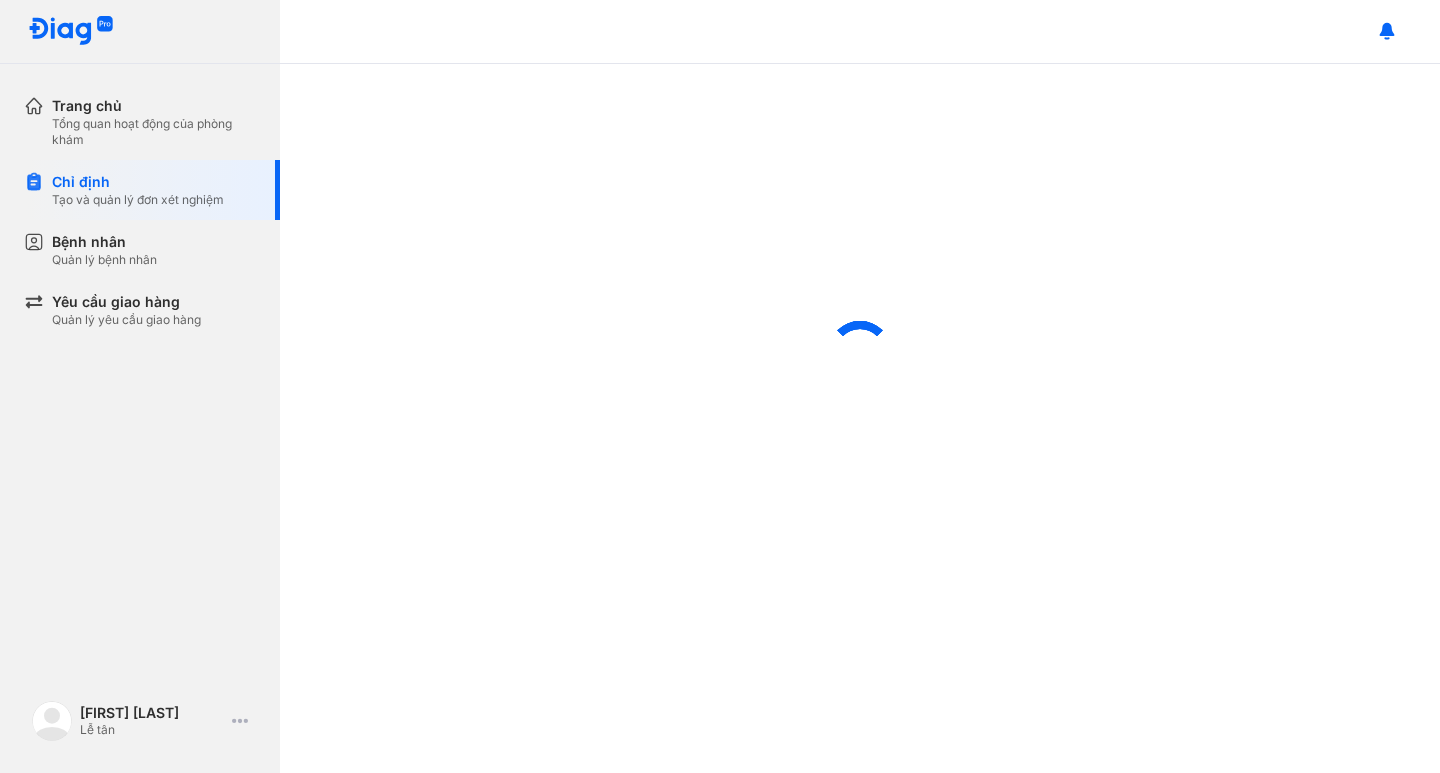 scroll, scrollTop: 0, scrollLeft: 0, axis: both 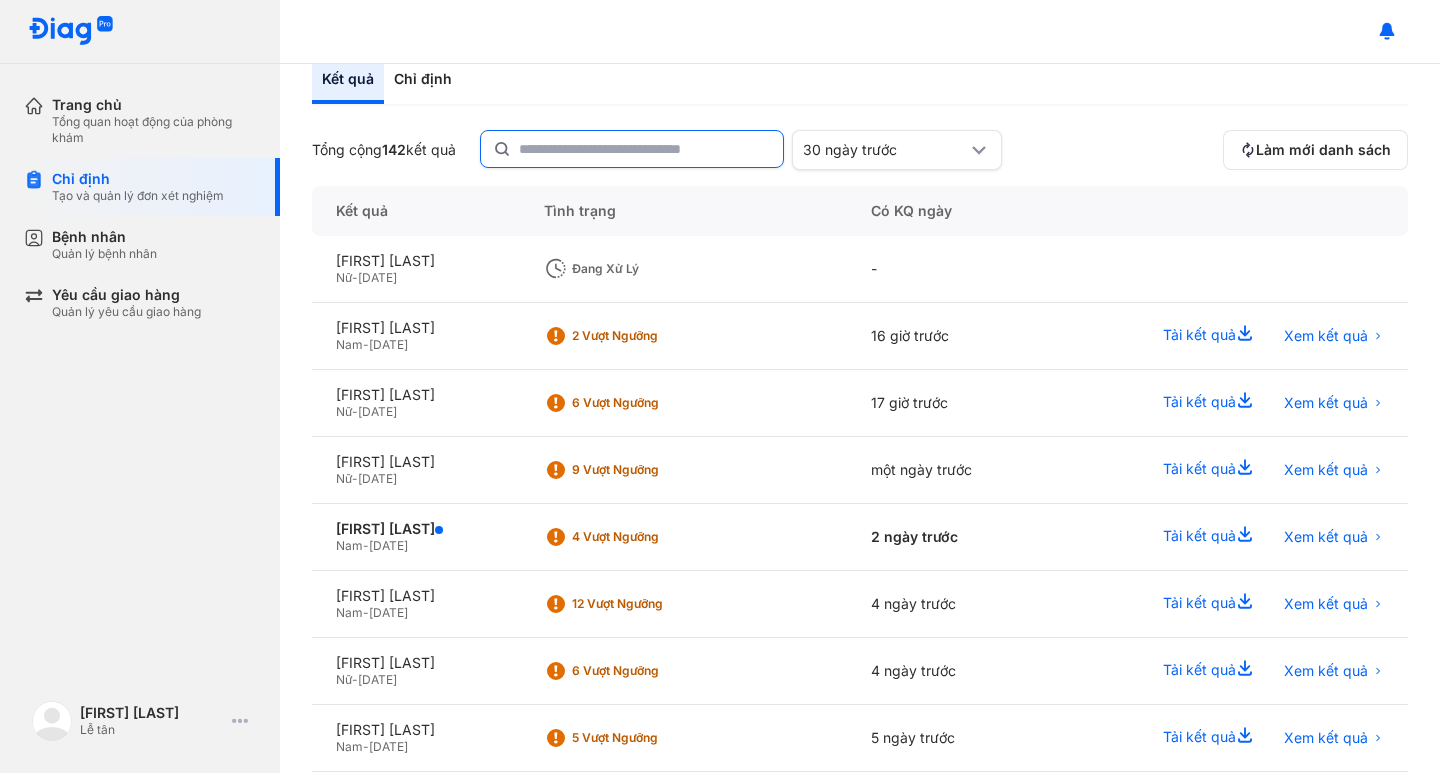 drag, startPoint x: 593, startPoint y: 149, endPoint x: 579, endPoint y: 155, distance: 15.231546 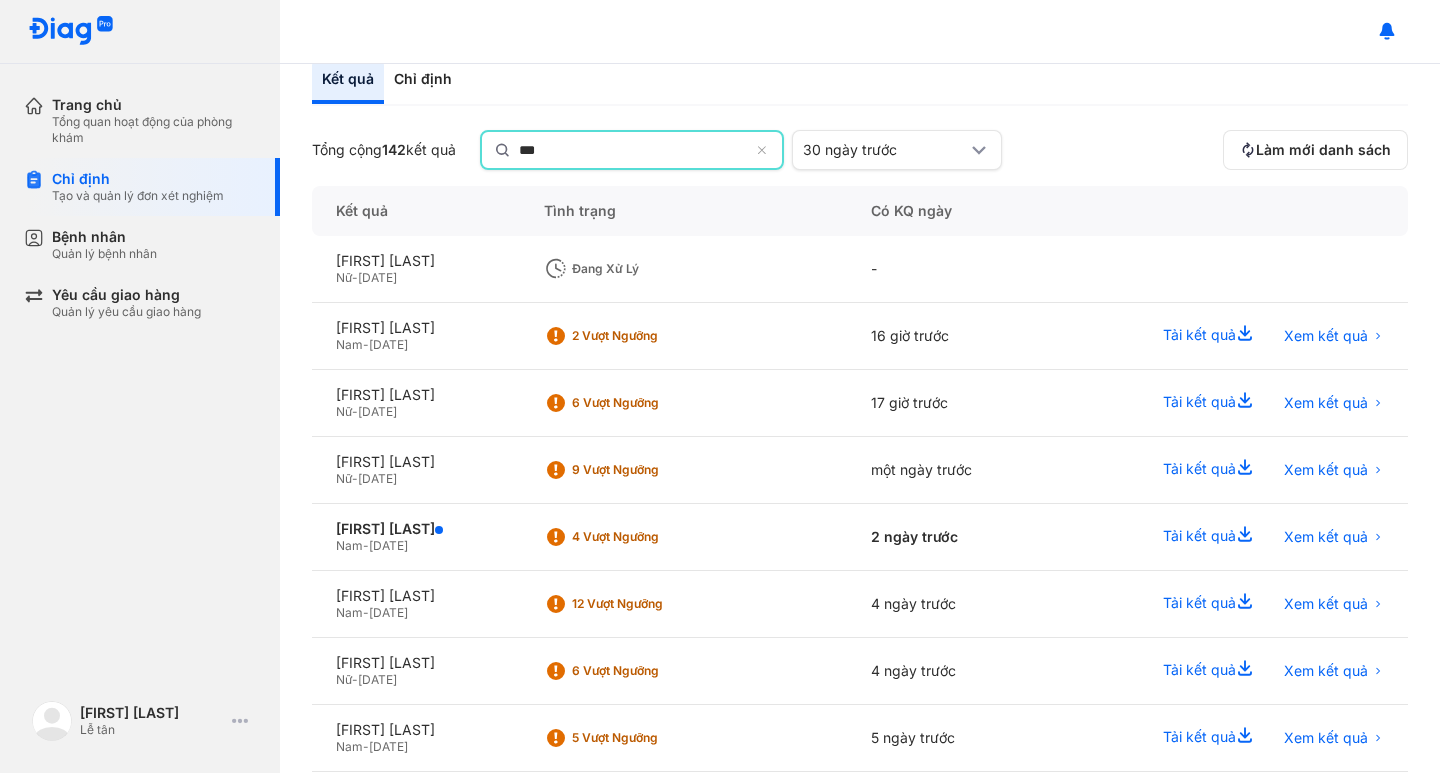 type on "****" 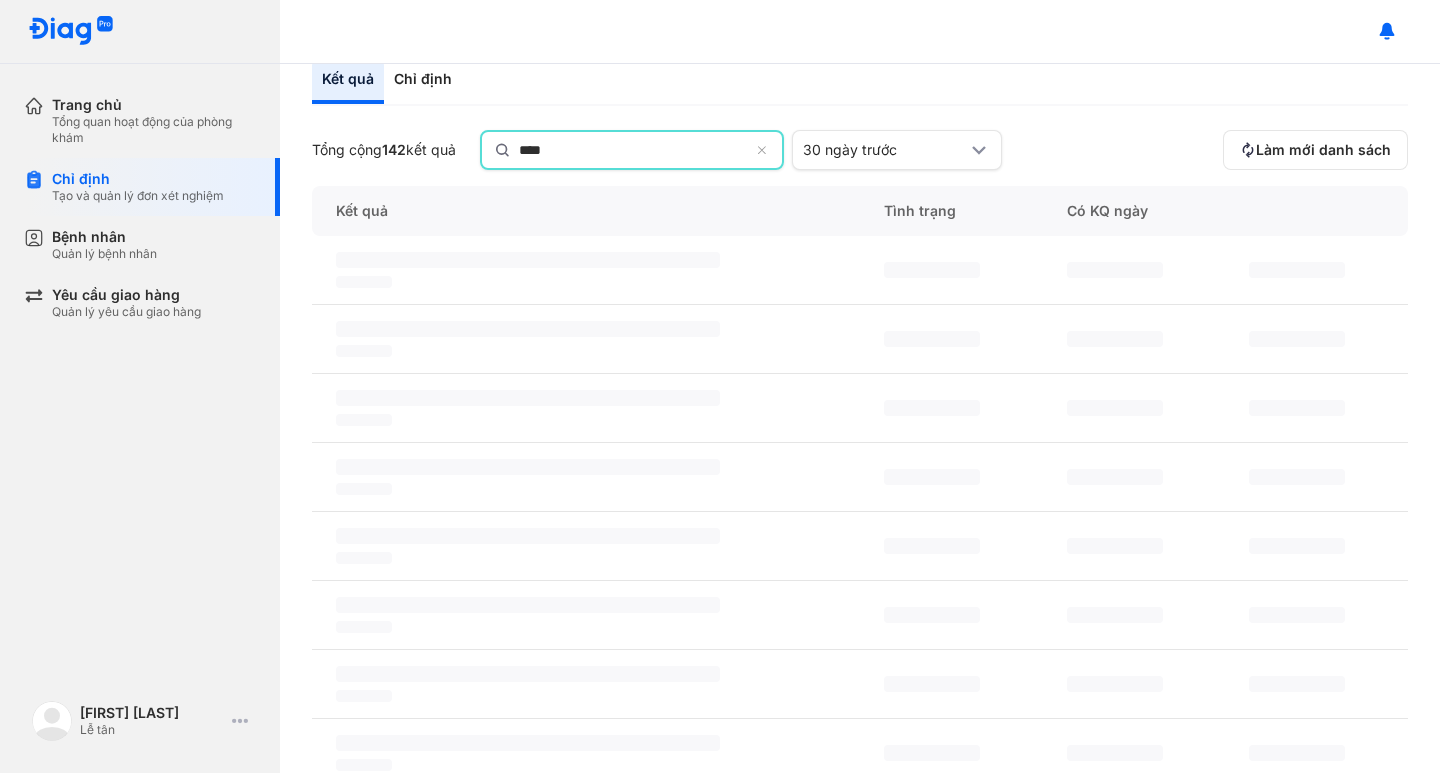 scroll, scrollTop: 0, scrollLeft: 0, axis: both 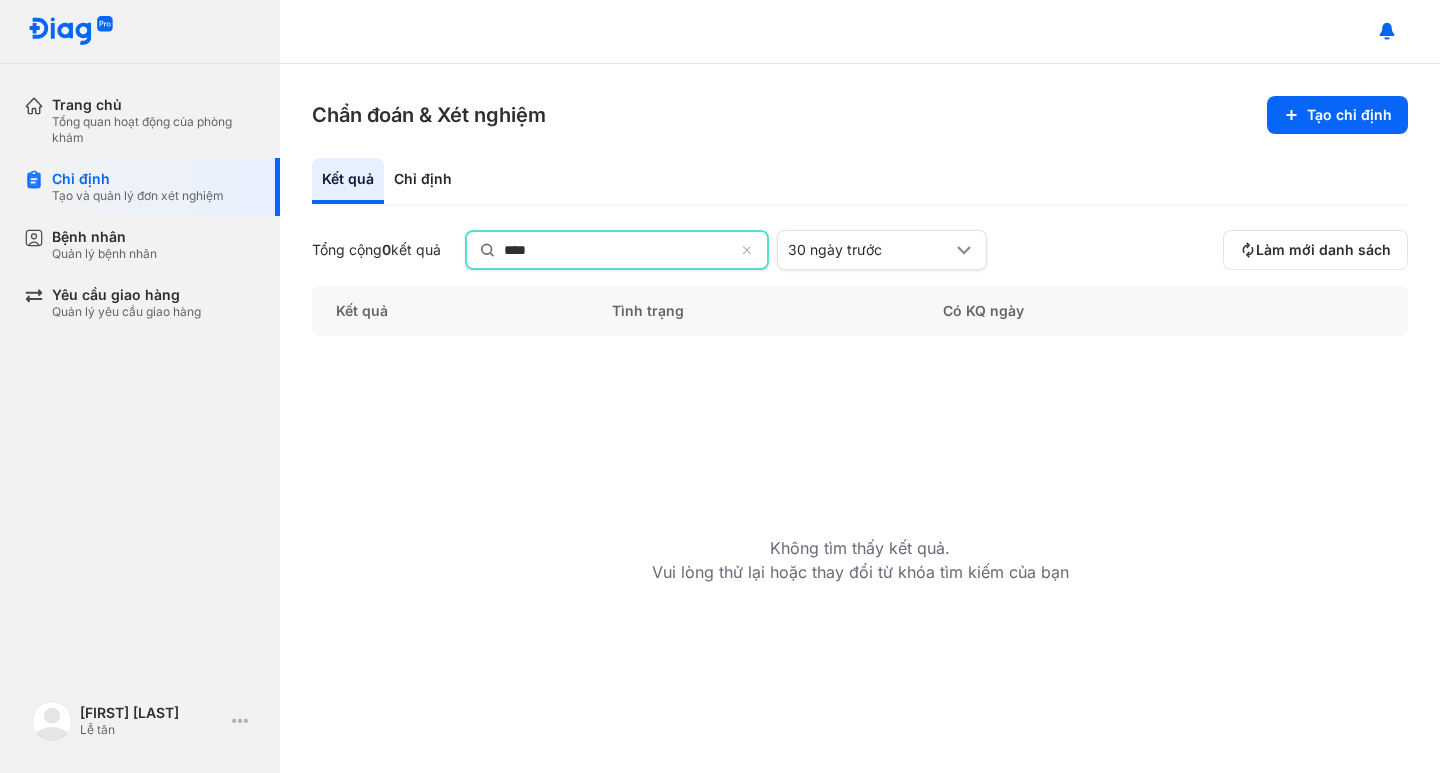 drag, startPoint x: 655, startPoint y: 253, endPoint x: 412, endPoint y: 254, distance: 243.00206 